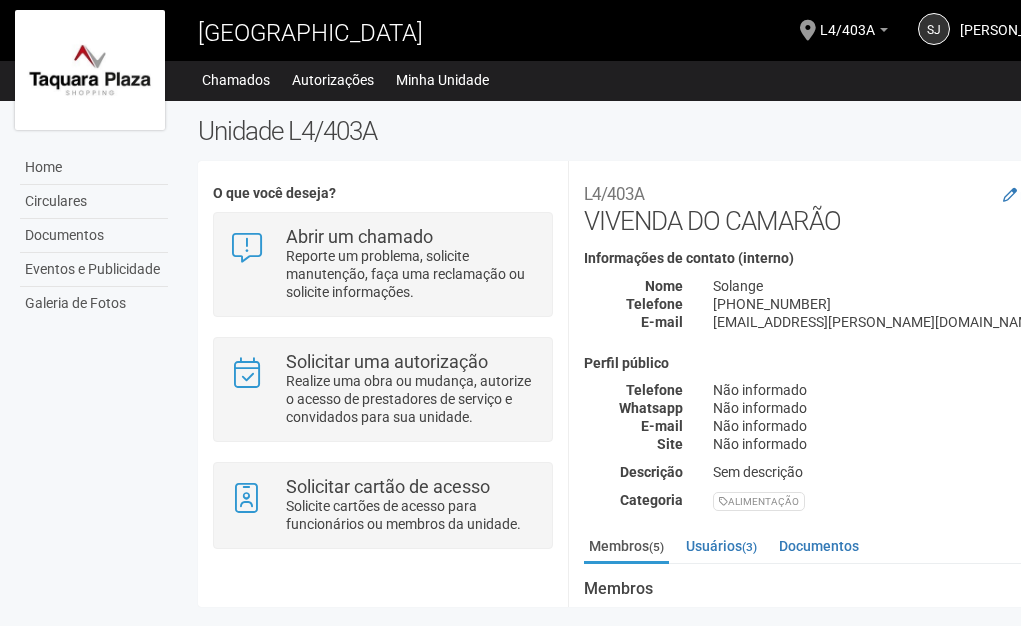 scroll, scrollTop: 0, scrollLeft: 0, axis: both 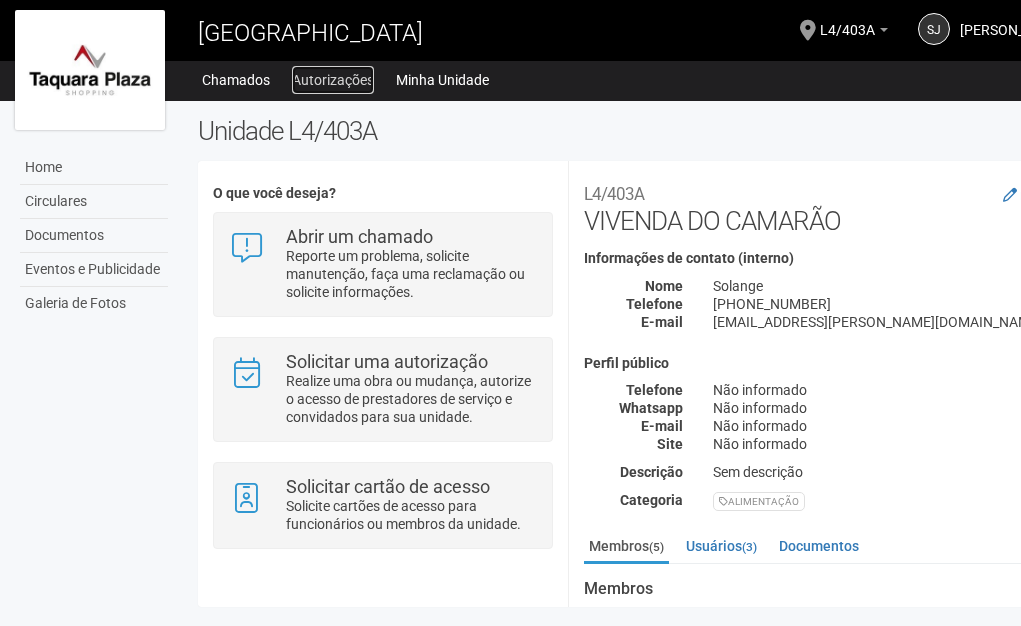 click on "Autorizações" at bounding box center [333, 80] 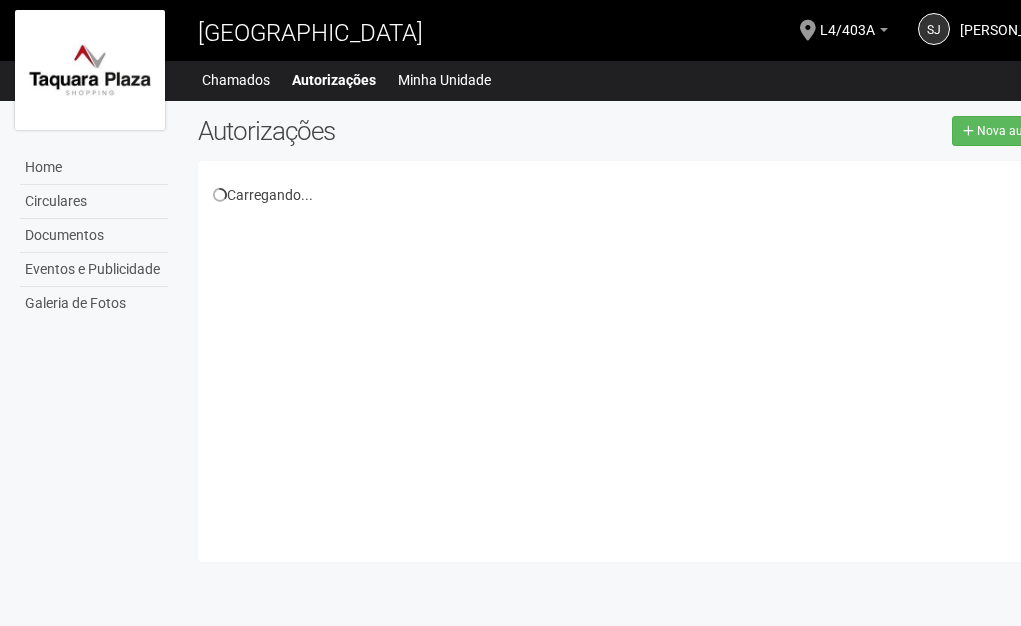 scroll, scrollTop: 0, scrollLeft: 0, axis: both 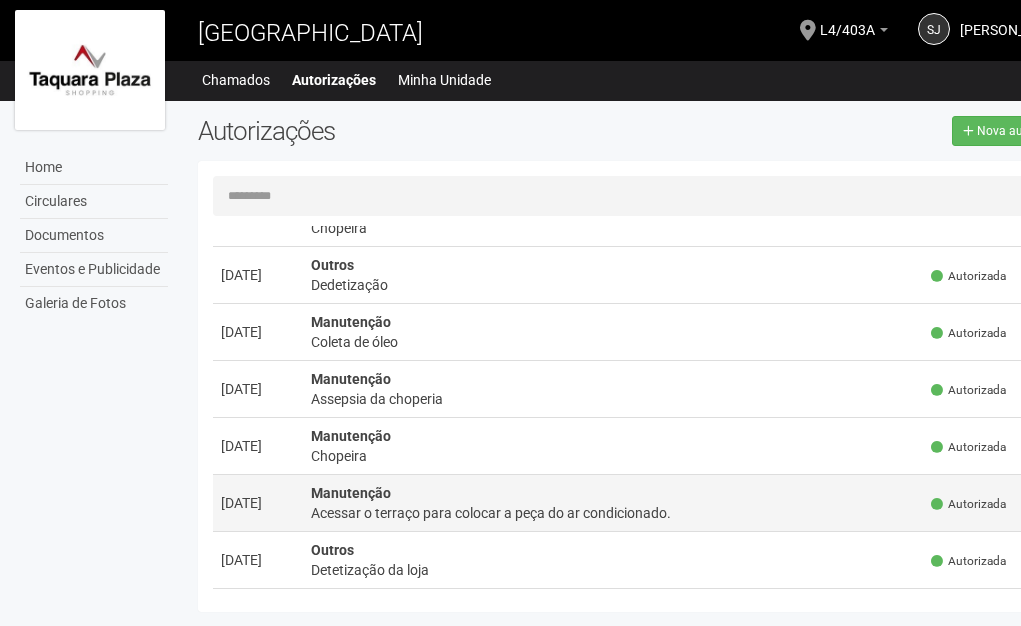 click on "Manutenção
Acessar o terraço para colocar a peça do ar condicionado." at bounding box center (613, 502) 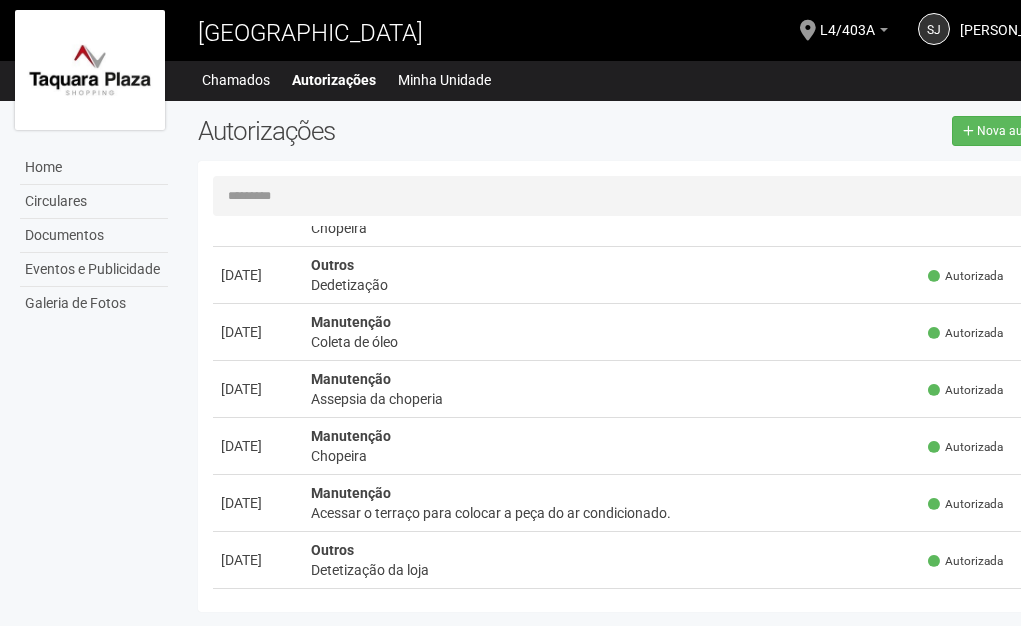 scroll, scrollTop: 0, scrollLeft: 0, axis: both 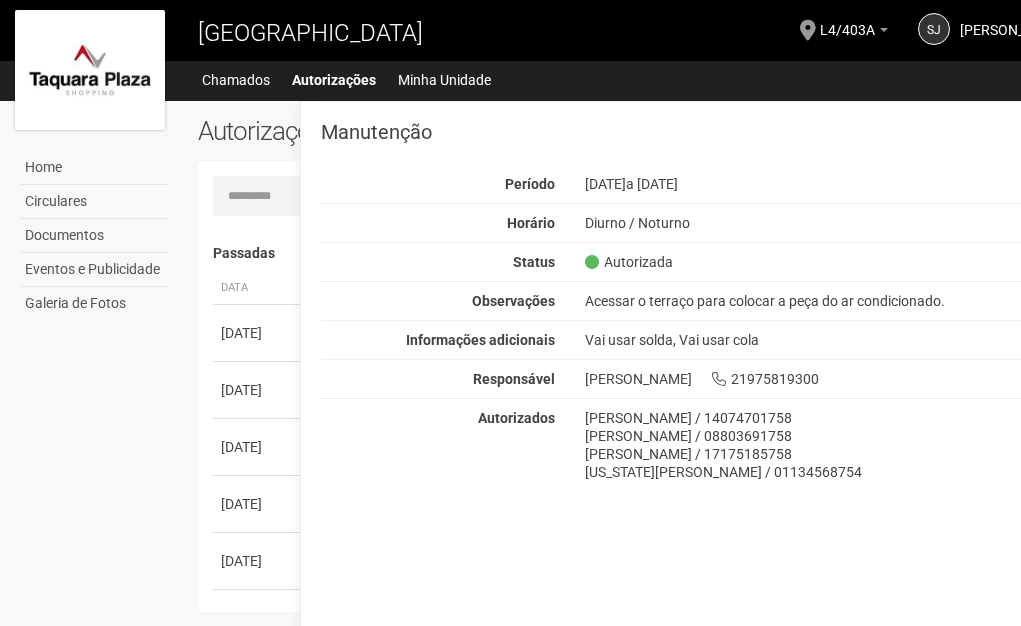 click on "Home
Circulares
Documentos
Eventos e Publicidade
Galeria de Fotos
Autorizações
Nova autorização
Carregando...
Nenhuma autorização foi solicitada
Passadas
Data
Descrição
Status" at bounding box center [550, 361] 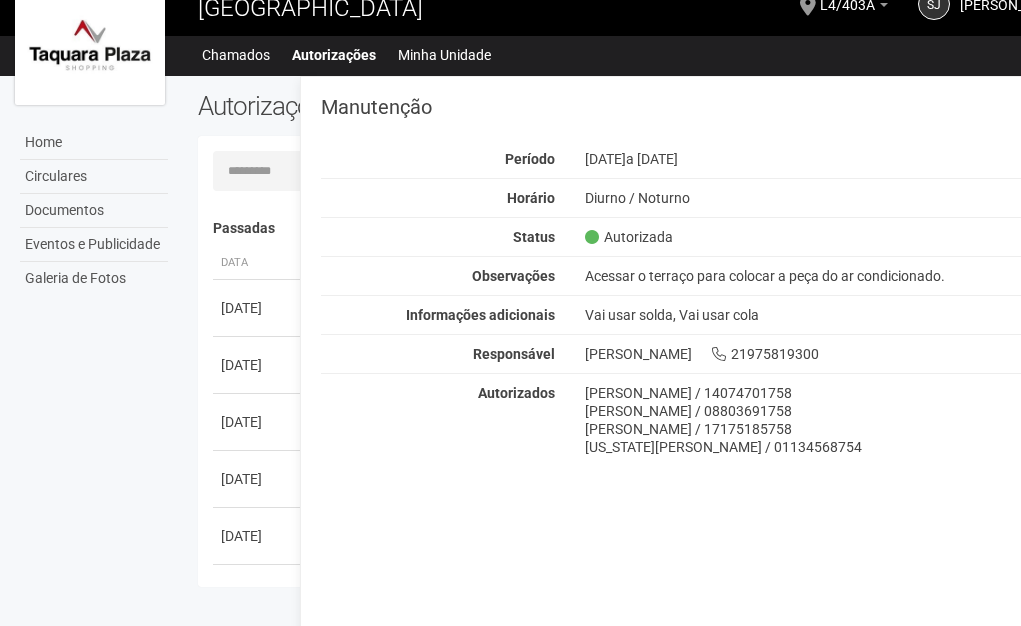 scroll, scrollTop: 46, scrollLeft: 0, axis: vertical 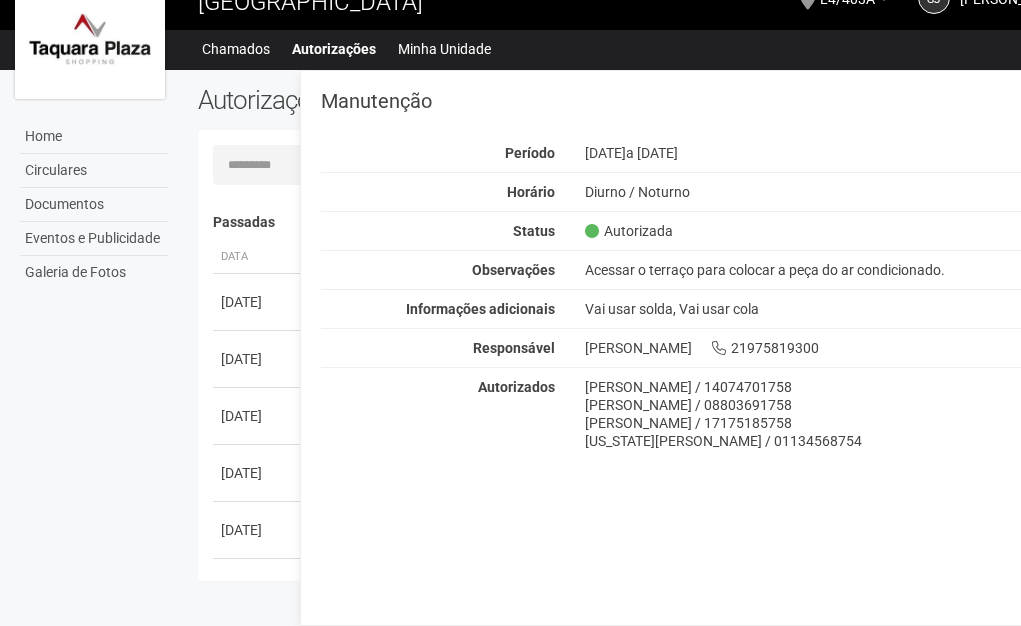 click on "Home
Circulares
Documentos
Eventos e Publicidade
Galeria de Fotos
Autorizações
Nova autorização
Carregando...
Nenhuma autorização foi solicitada
Passadas
Data
Descrição
Status" at bounding box center [550, 330] 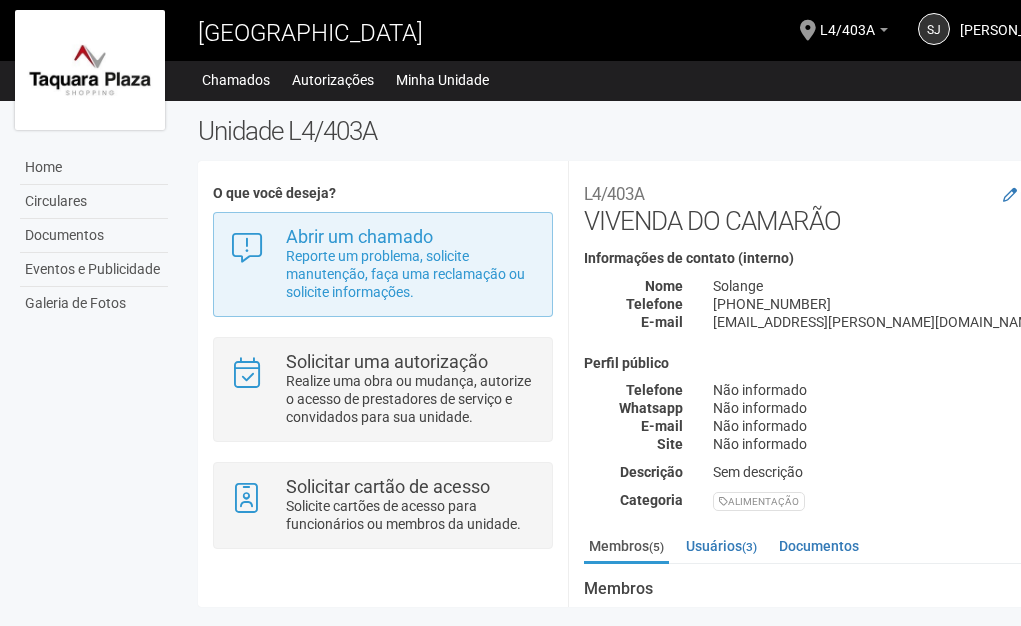scroll, scrollTop: 0, scrollLeft: 0, axis: both 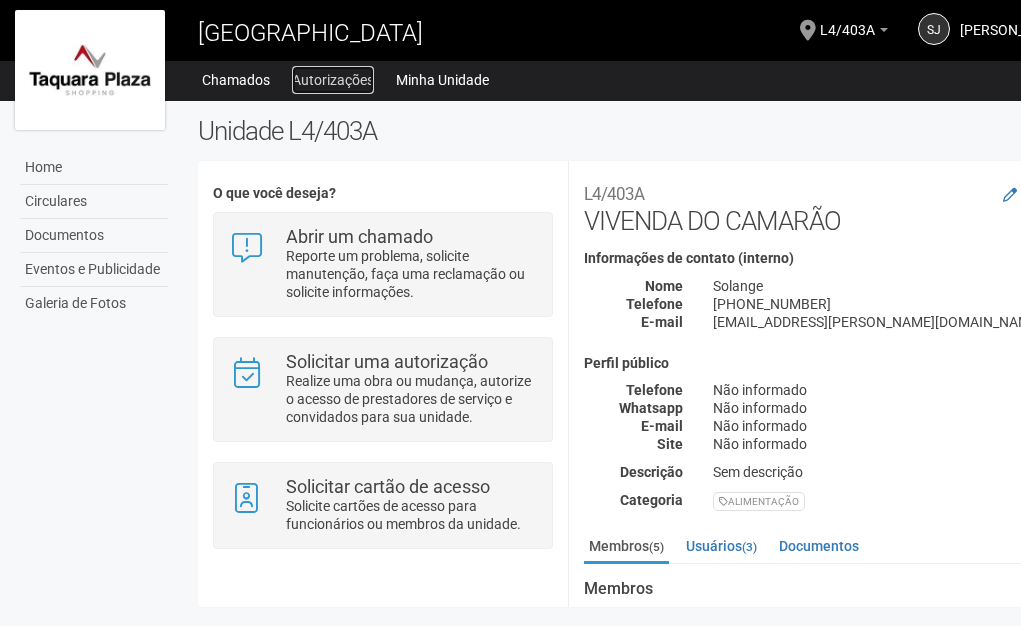 click on "Autorizações" at bounding box center [333, 80] 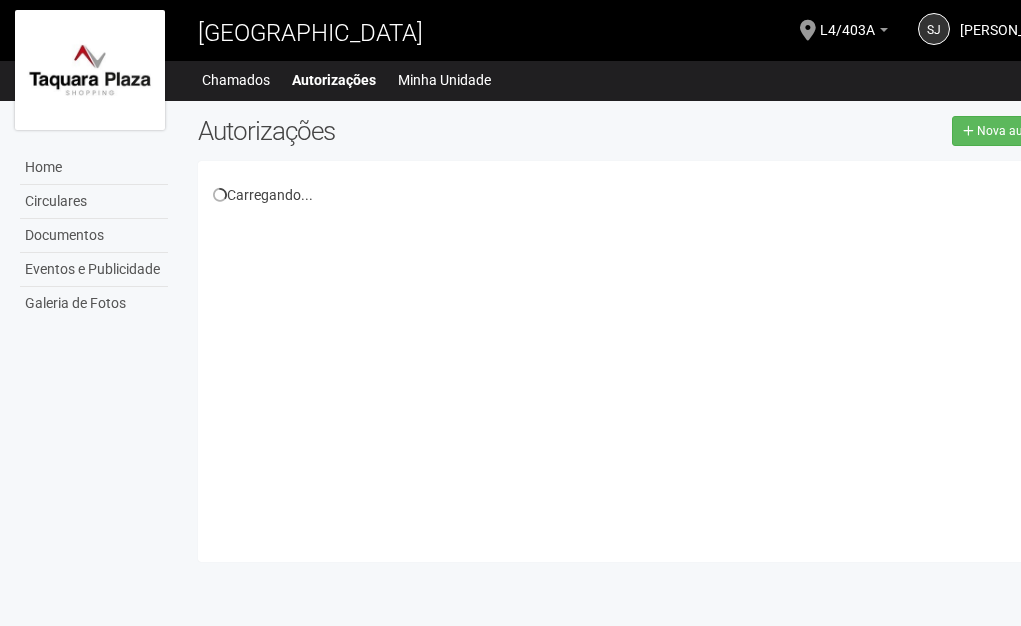 scroll, scrollTop: 0, scrollLeft: 0, axis: both 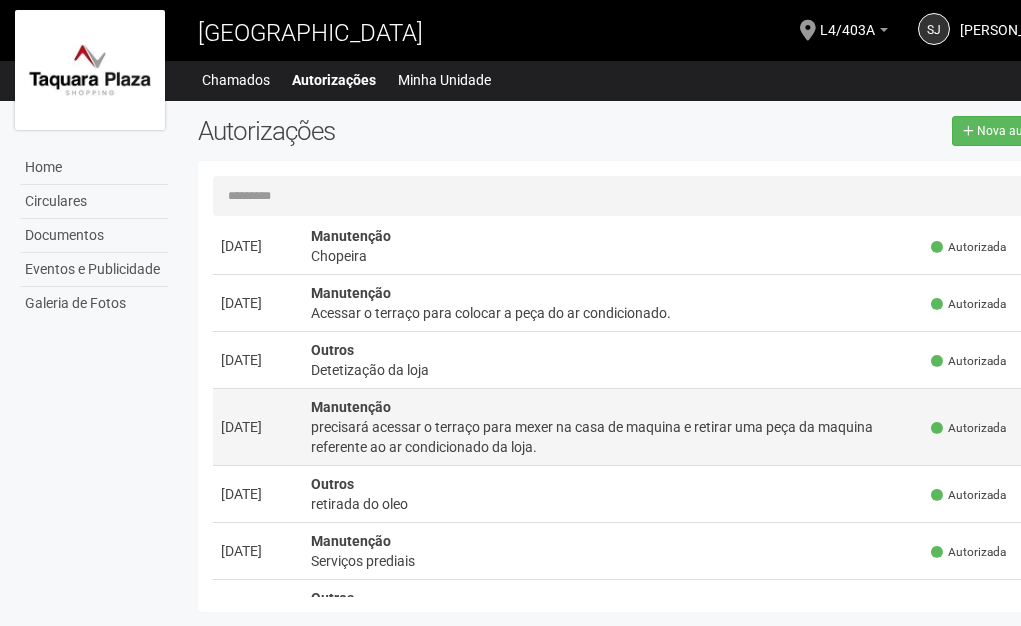 click on "precisará acessar o terraço para mexer na casa de maquina e retirar uma peça da maquina  referente ao ar condicionado da loja." at bounding box center (613, 437) 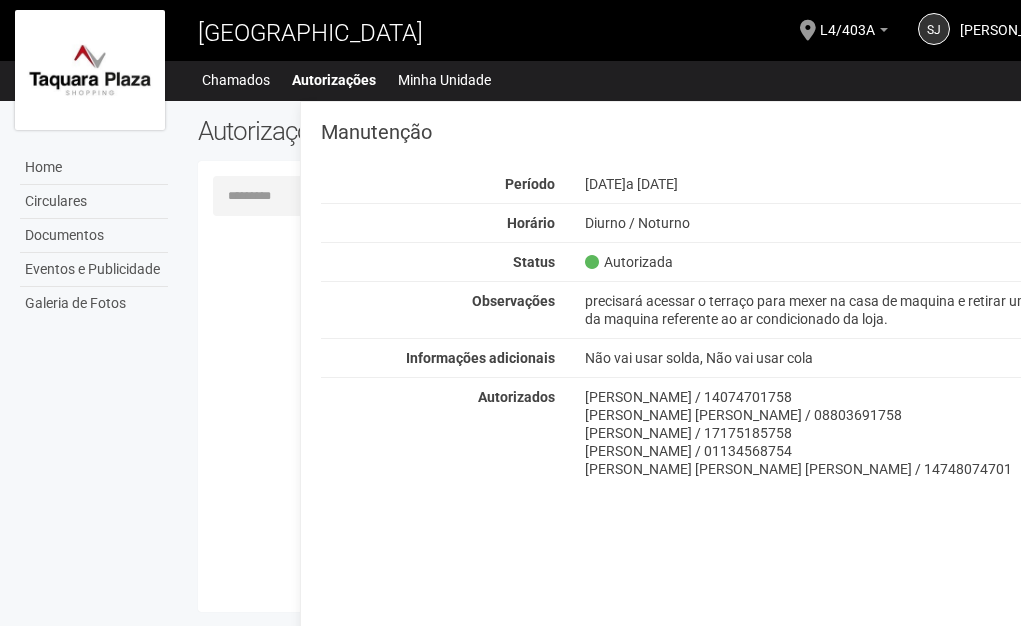 scroll, scrollTop: 0, scrollLeft: 0, axis: both 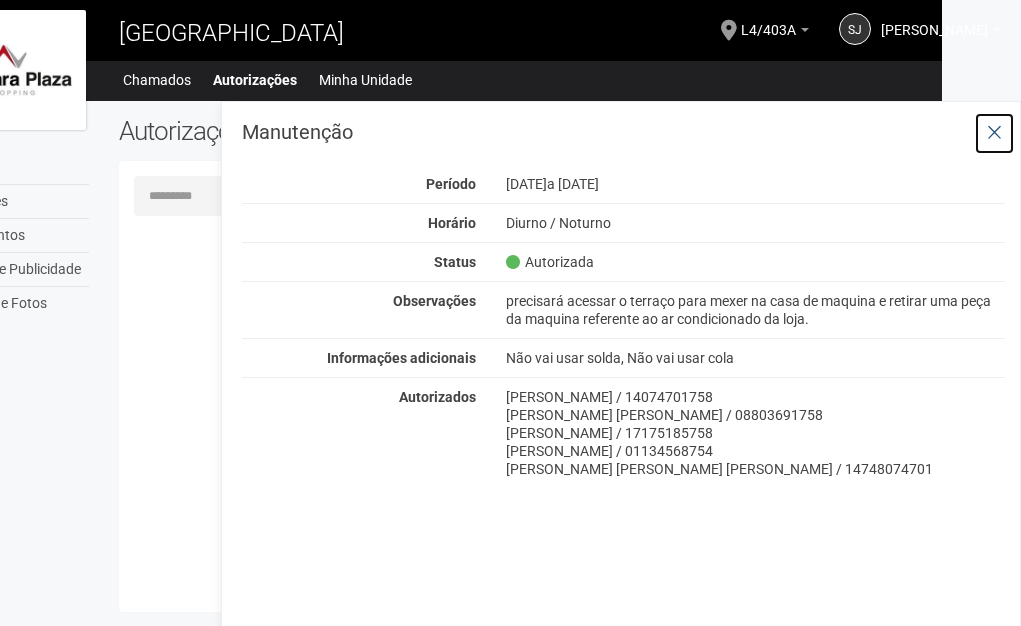 click at bounding box center (994, 133) 